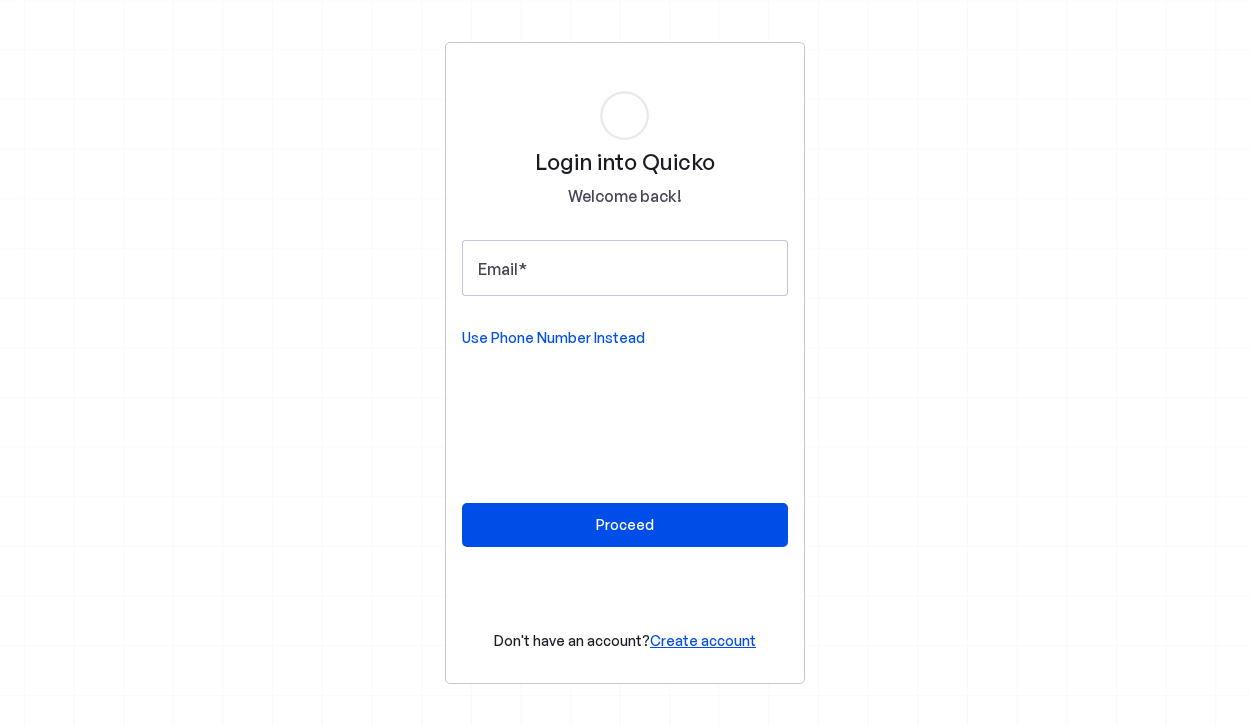 scroll, scrollTop: 0, scrollLeft: 0, axis: both 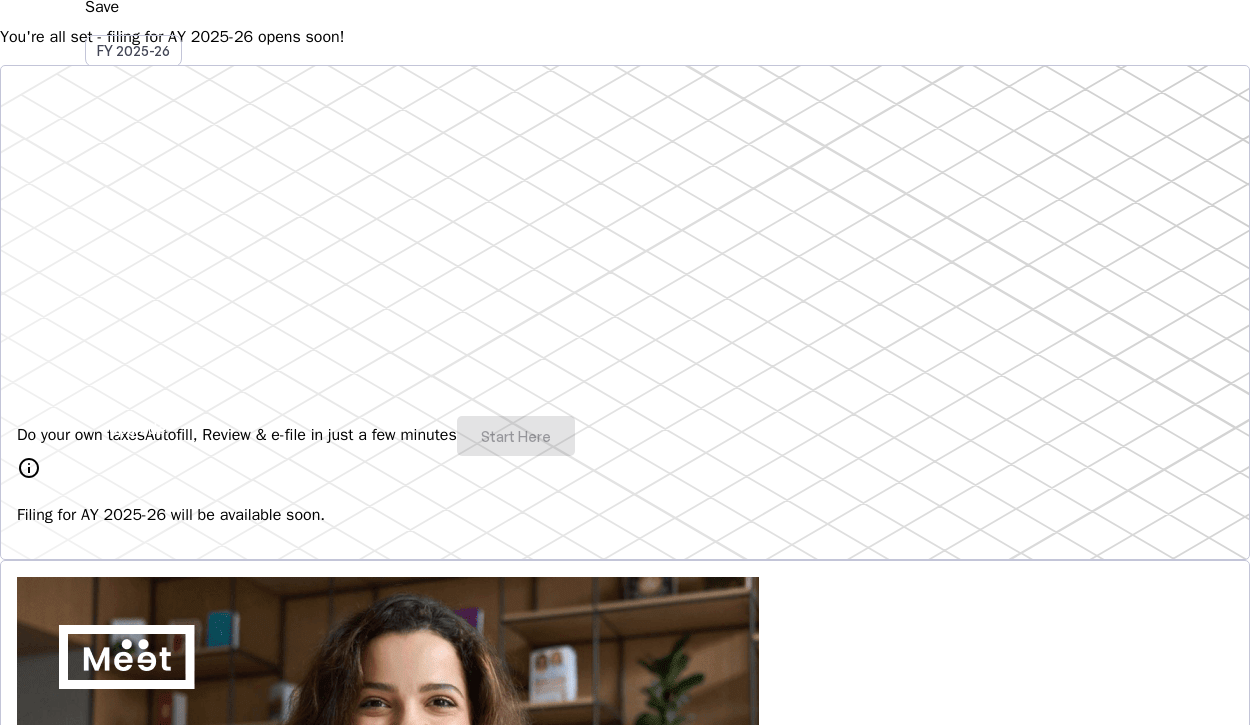 click on "Do your own taxes   Autofill, Review & e-file in just a few minutes   Start Here" at bounding box center (625, 436) 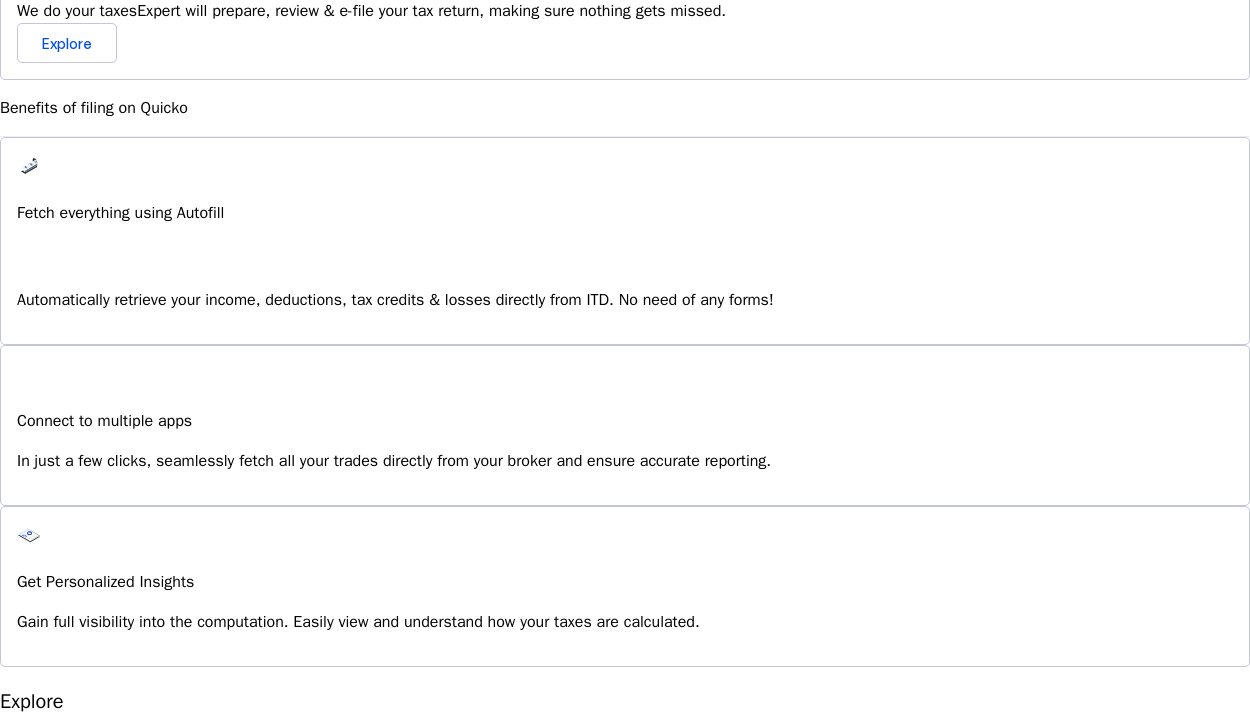 scroll, scrollTop: 1308, scrollLeft: 0, axis: vertical 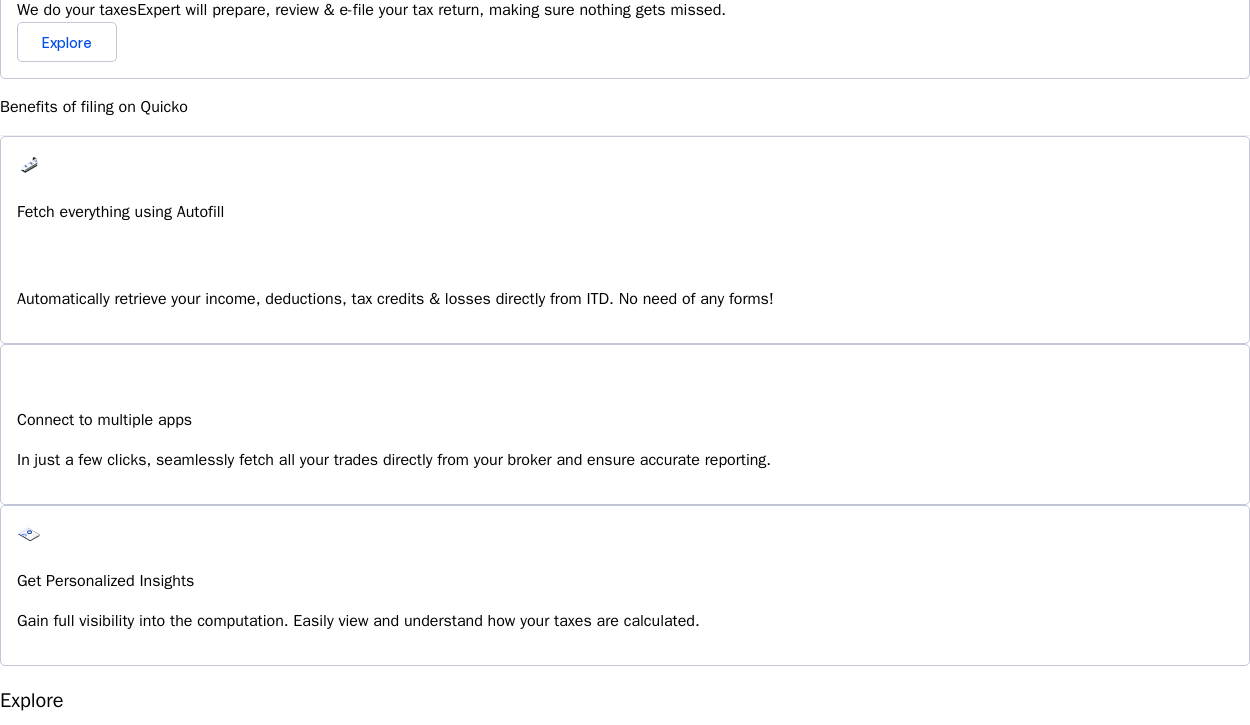 click on "Explore" at bounding box center (51, 1185) 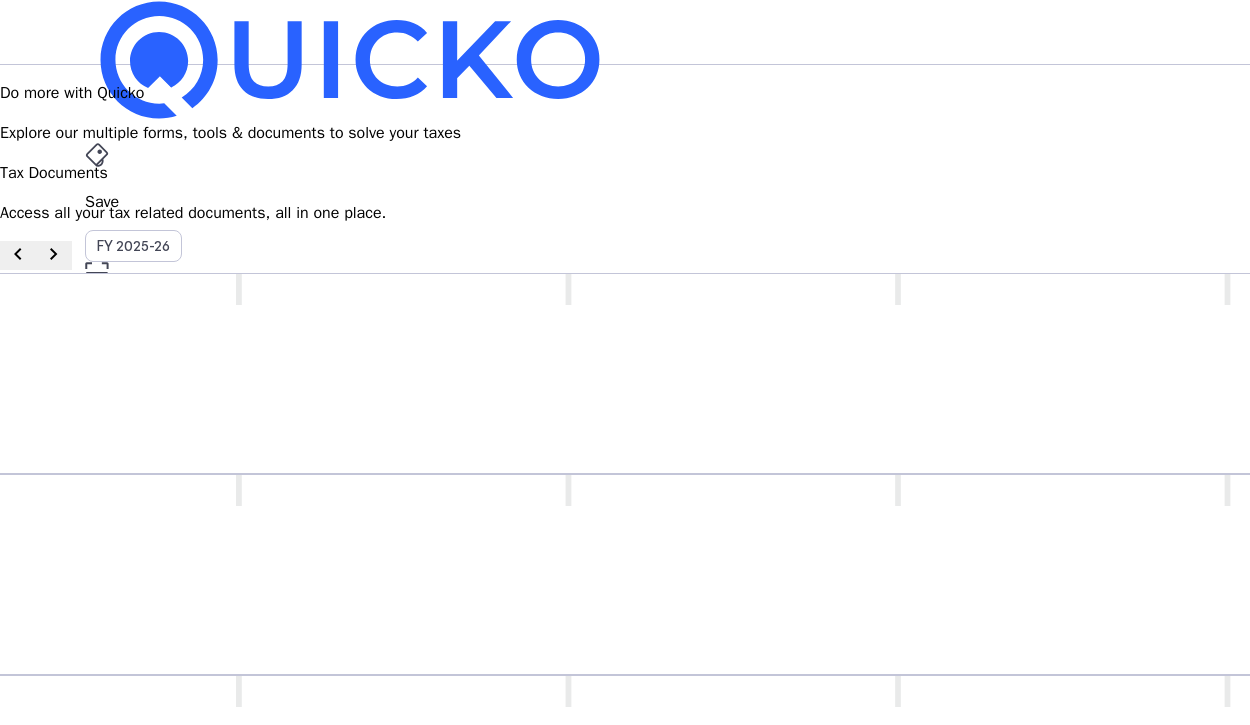 scroll, scrollTop: 0, scrollLeft: 0, axis: both 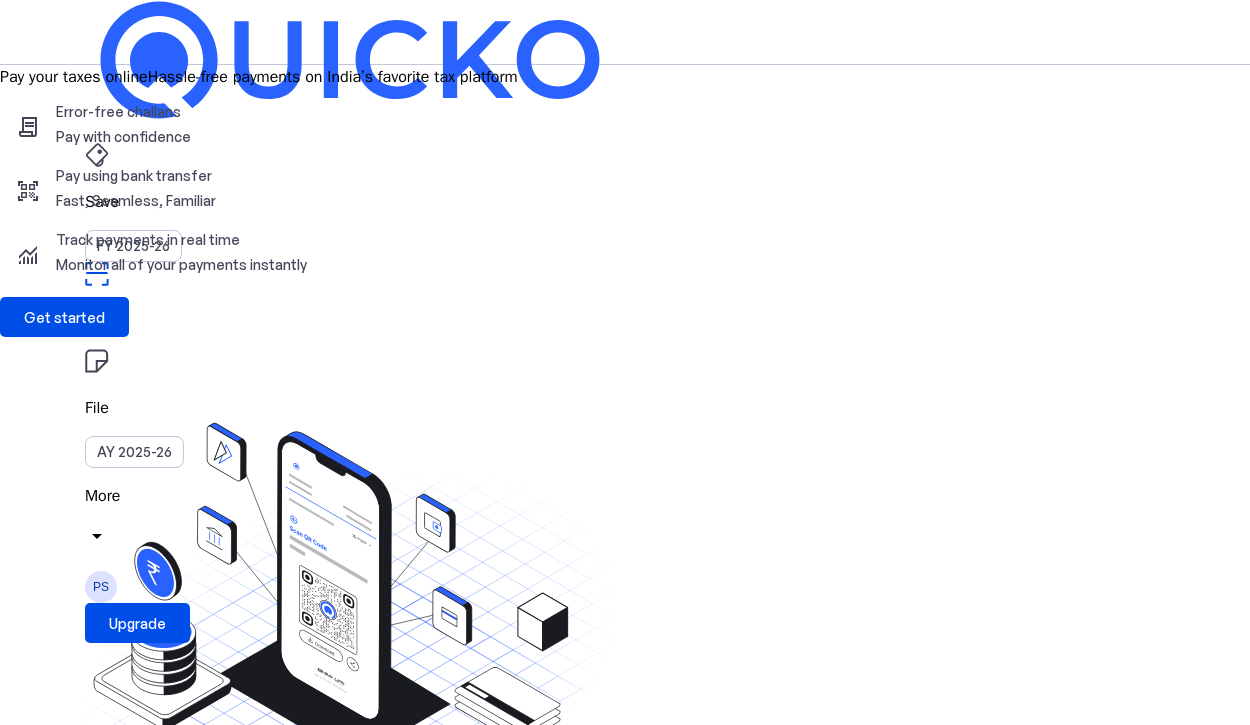 click on "File" at bounding box center [625, 202] 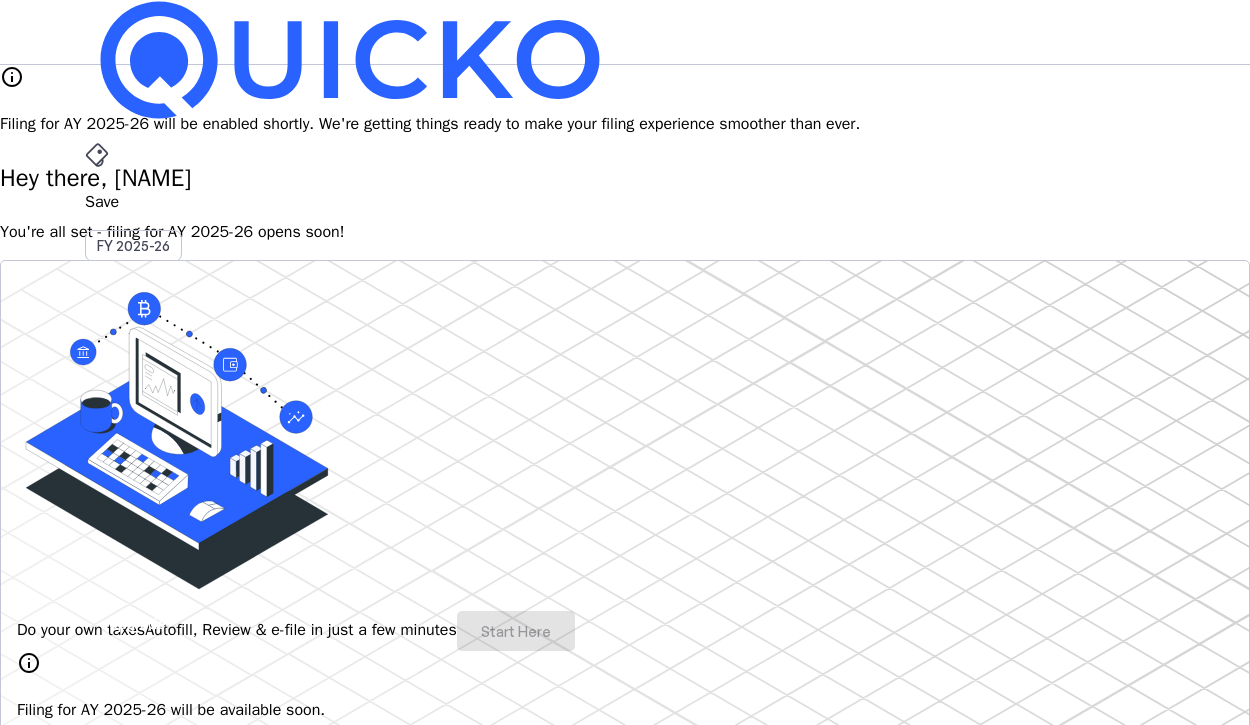 click on "File" at bounding box center (625, 408) 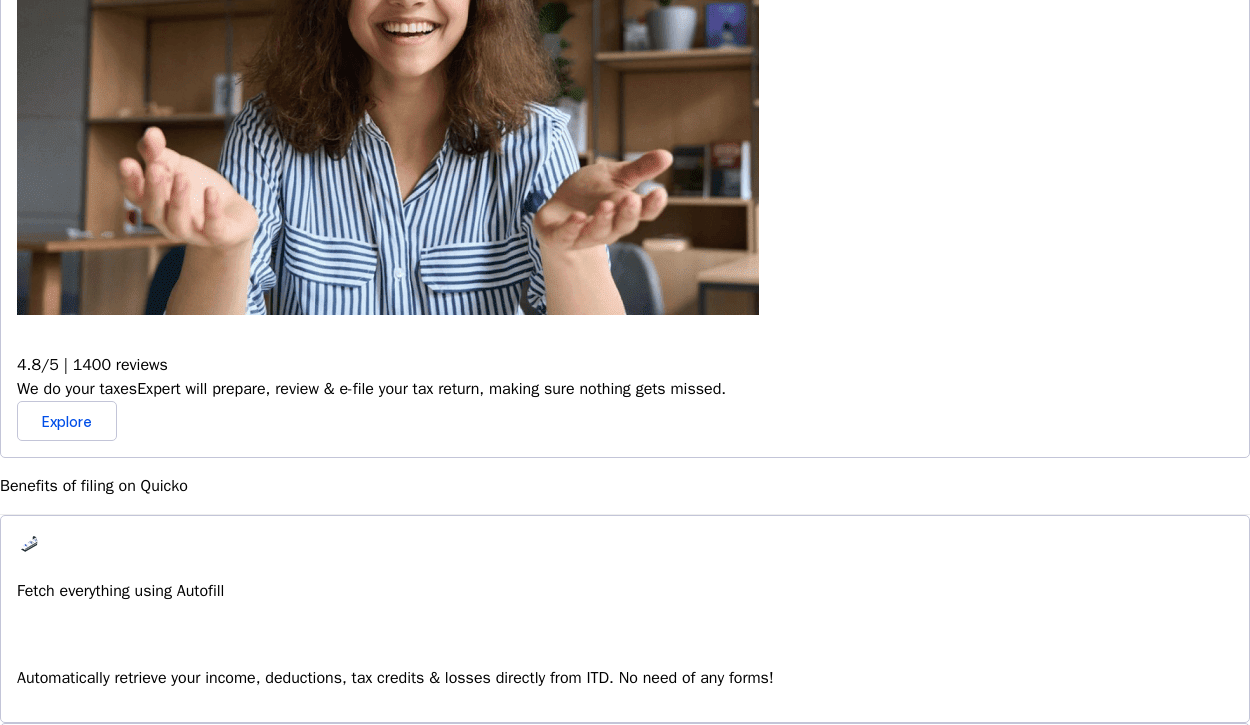 scroll, scrollTop: 882, scrollLeft: 0, axis: vertical 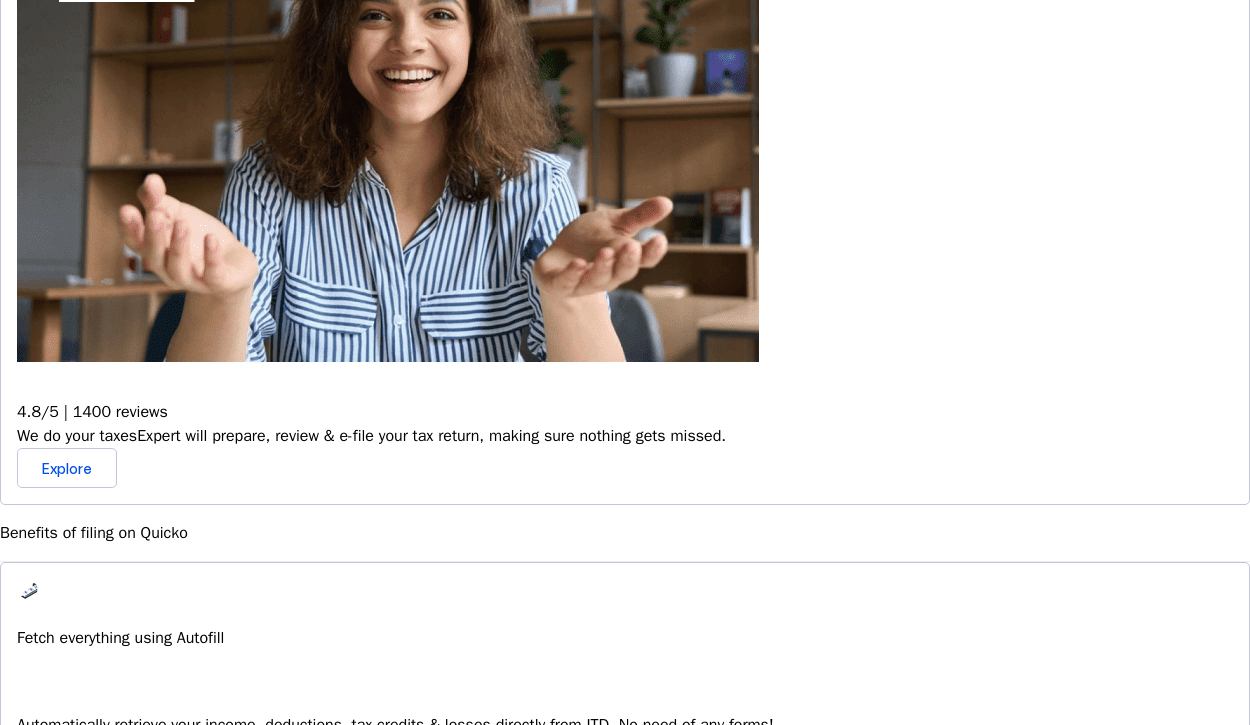 click at bounding box center (31, 593) 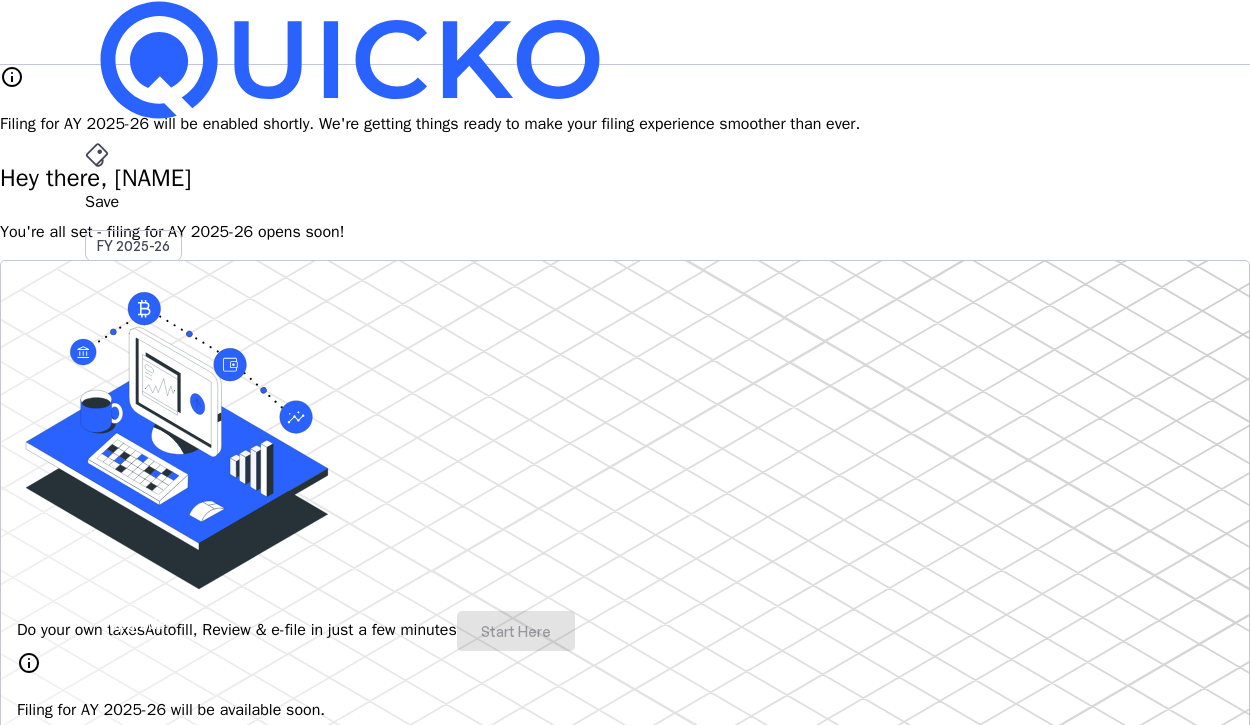 scroll, scrollTop: 0, scrollLeft: 0, axis: both 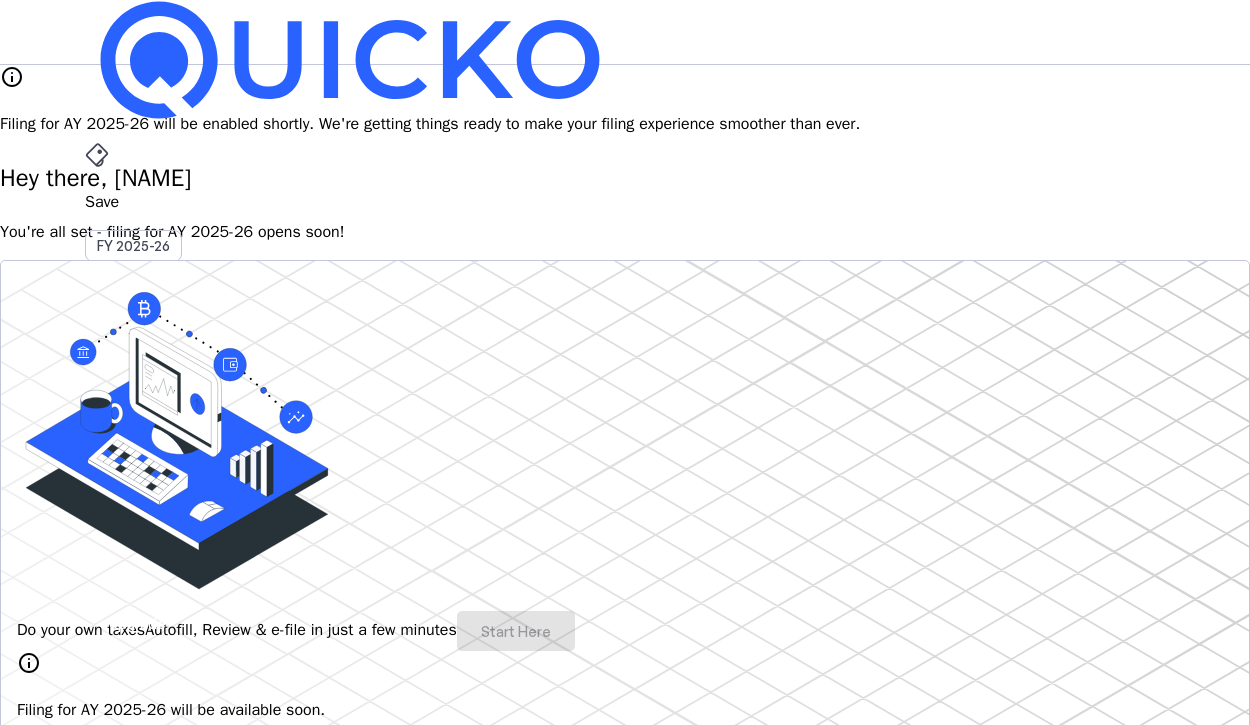 click on "Upgrade" at bounding box center (137, 623) 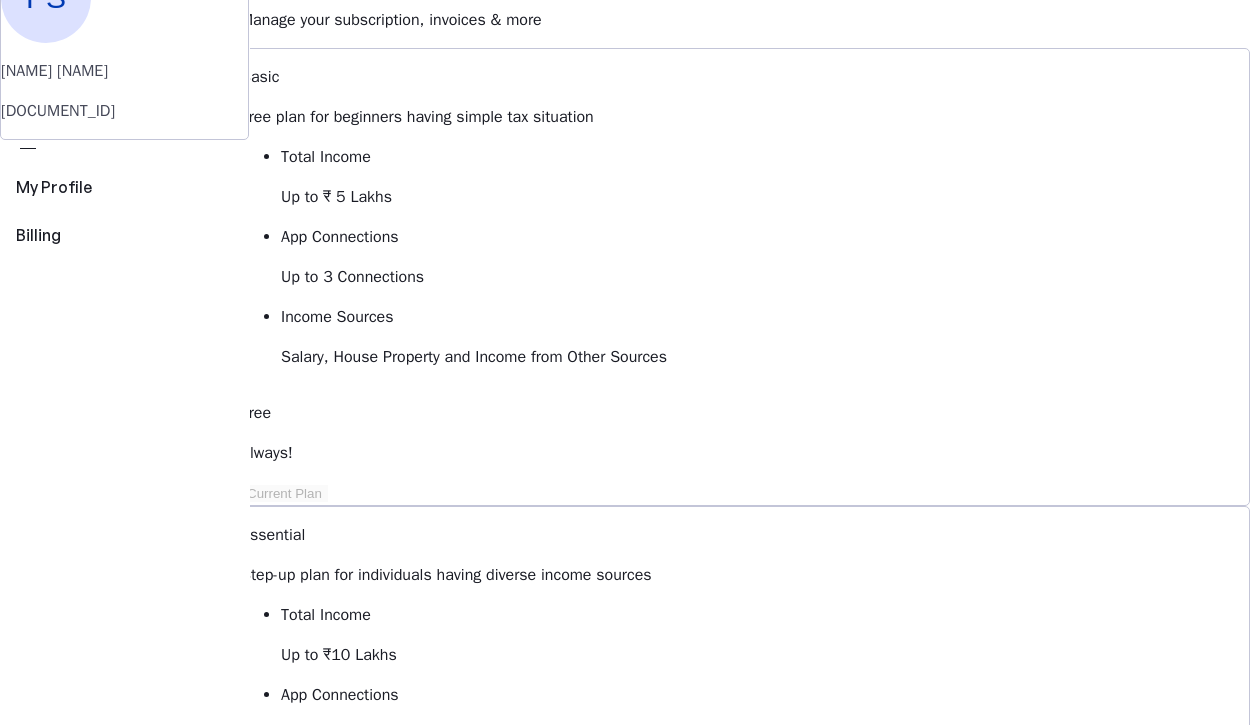 scroll, scrollTop: 119, scrollLeft: 0, axis: vertical 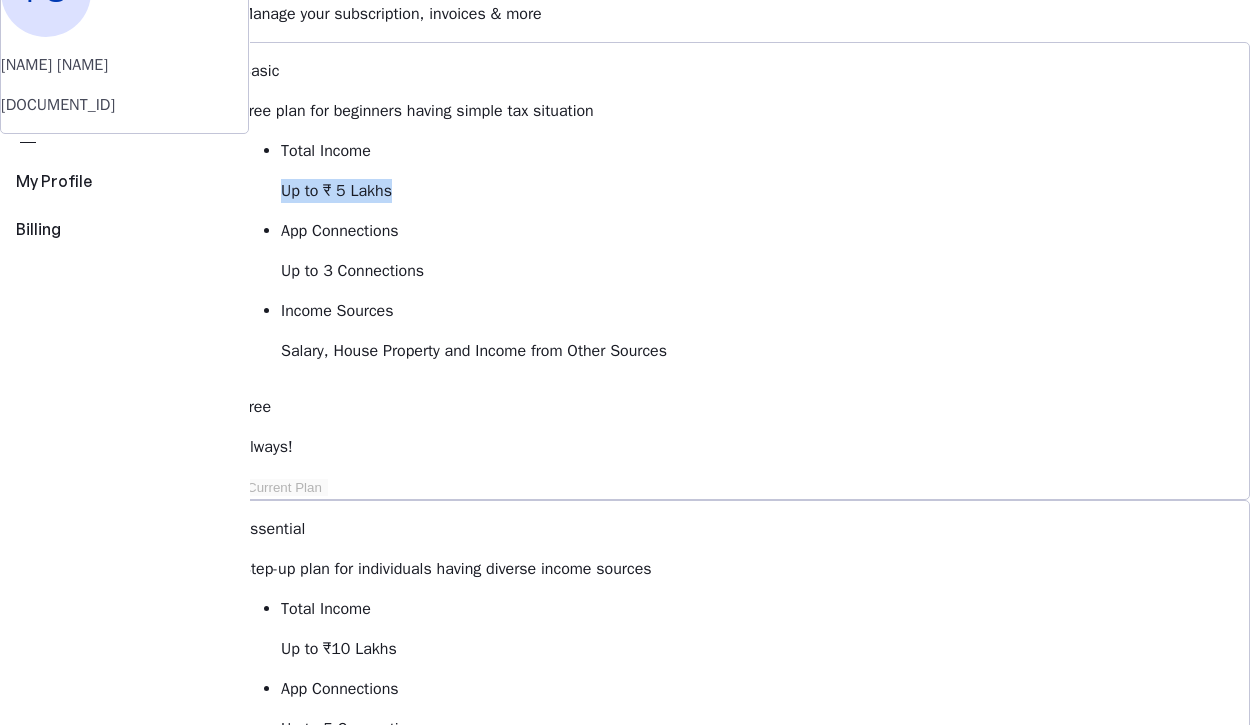 drag, startPoint x: 376, startPoint y: 218, endPoint x: 516, endPoint y: 217, distance: 140.00357 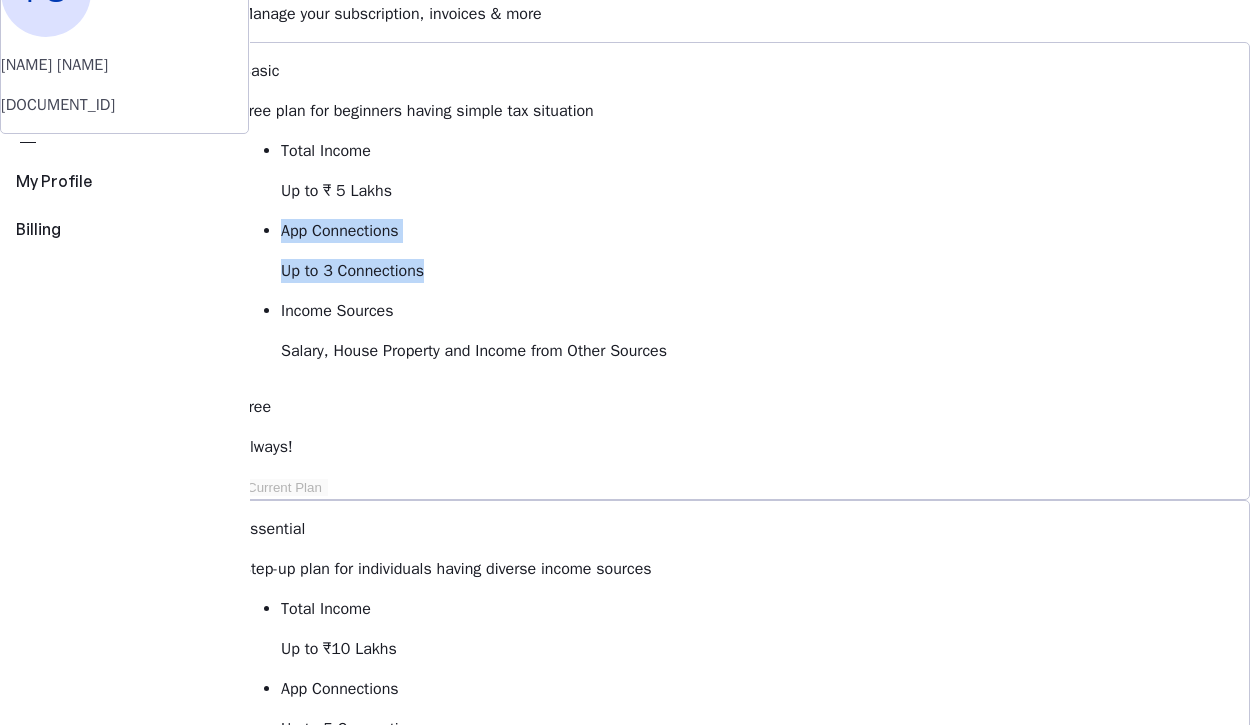 drag, startPoint x: 376, startPoint y: 254, endPoint x: 544, endPoint y: 282, distance: 170.31735 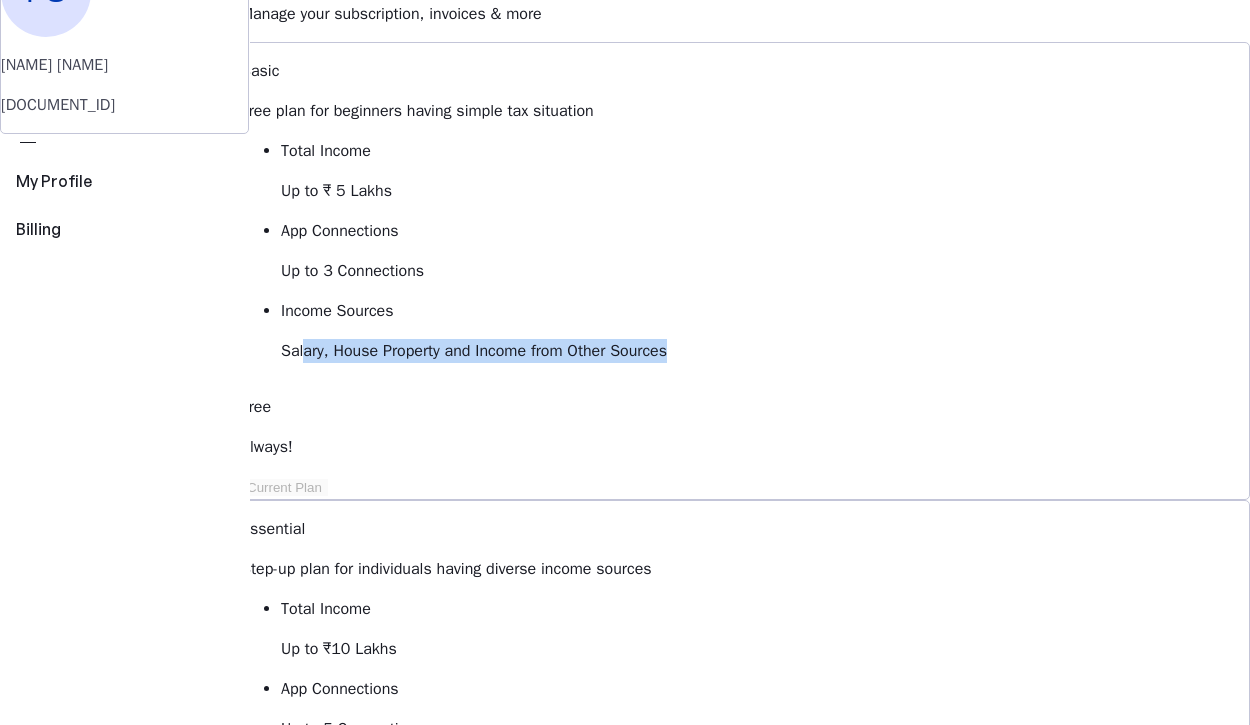 drag, startPoint x: 397, startPoint y: 338, endPoint x: 576, endPoint y: 365, distance: 181.02486 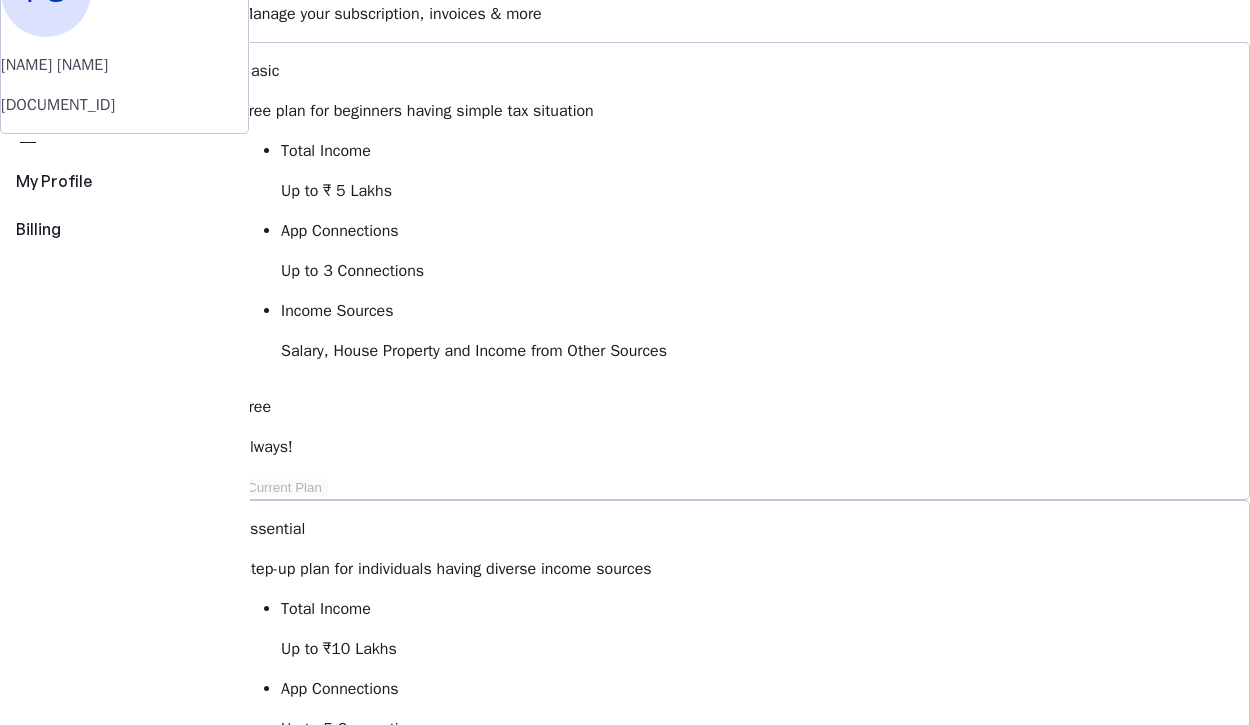 click on "Step-up plan for individuals having diverse income sources" at bounding box center (745, 569) 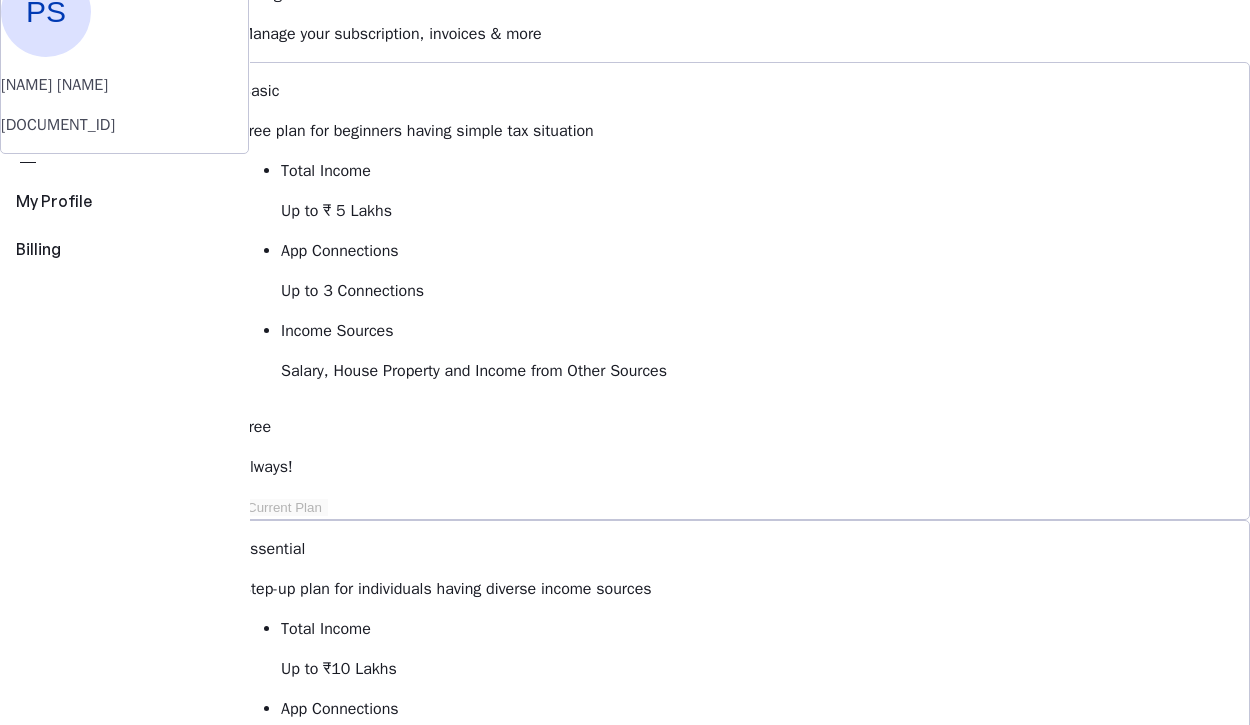 scroll, scrollTop: 98, scrollLeft: 0, axis: vertical 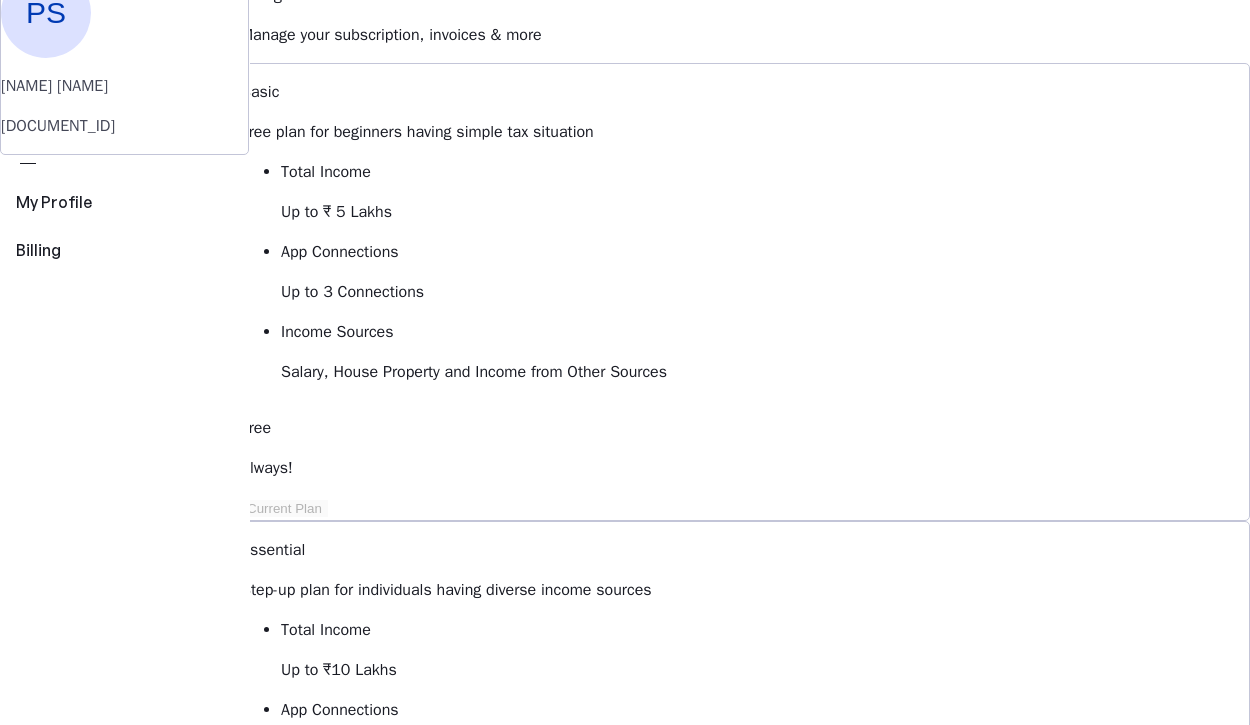 drag, startPoint x: 924, startPoint y: 210, endPoint x: 1036, endPoint y: 355, distance: 183.21844 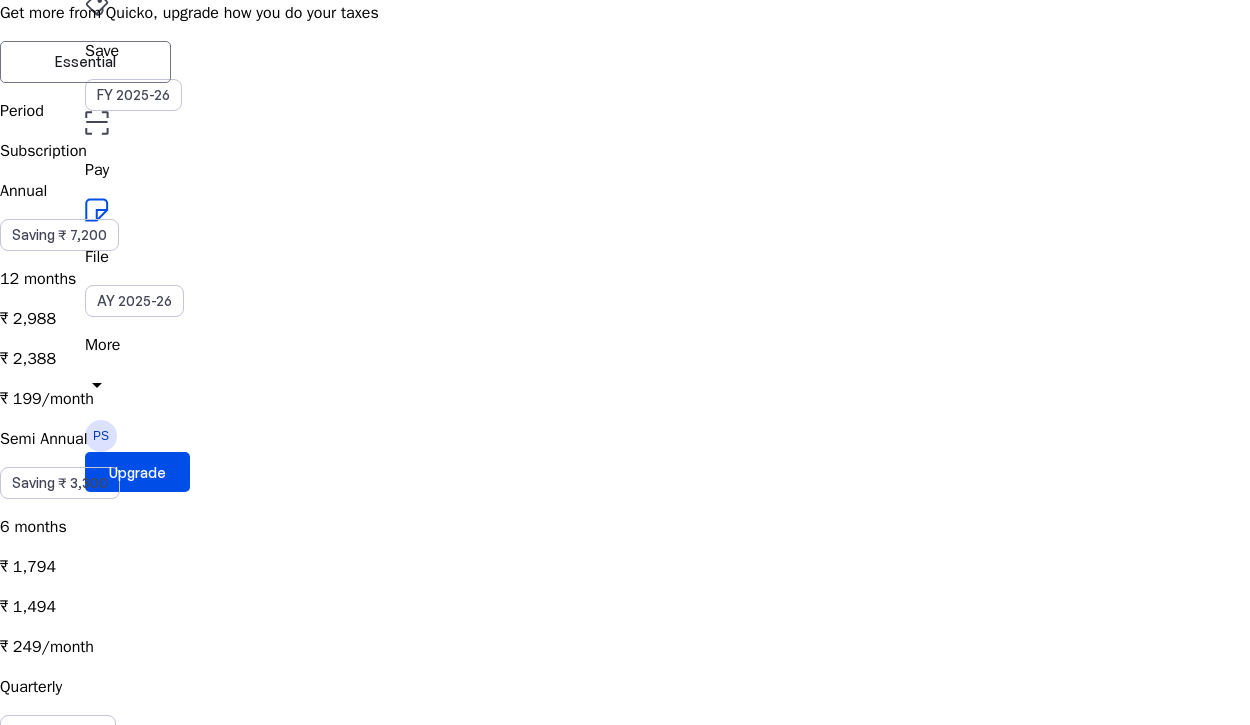 scroll, scrollTop: 154, scrollLeft: 0, axis: vertical 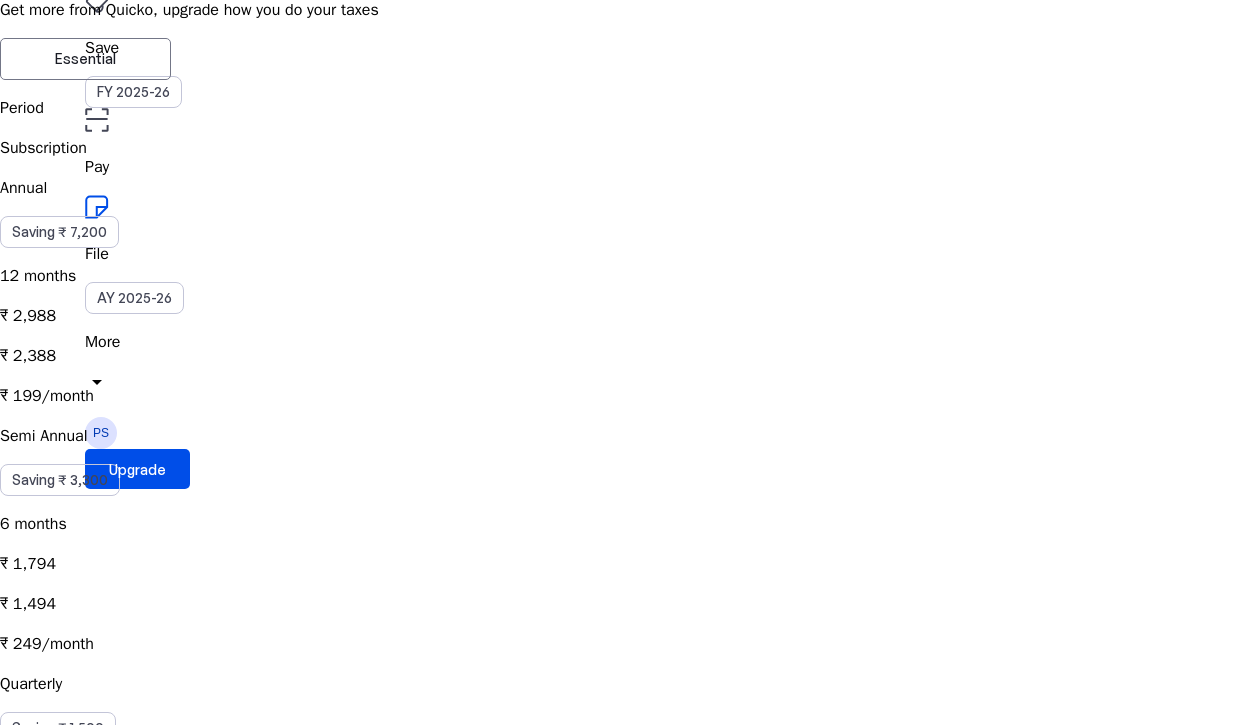 click on "₹ 1,047   ₹ 897  ₹ 299/month" at bounding box center [625, 604] 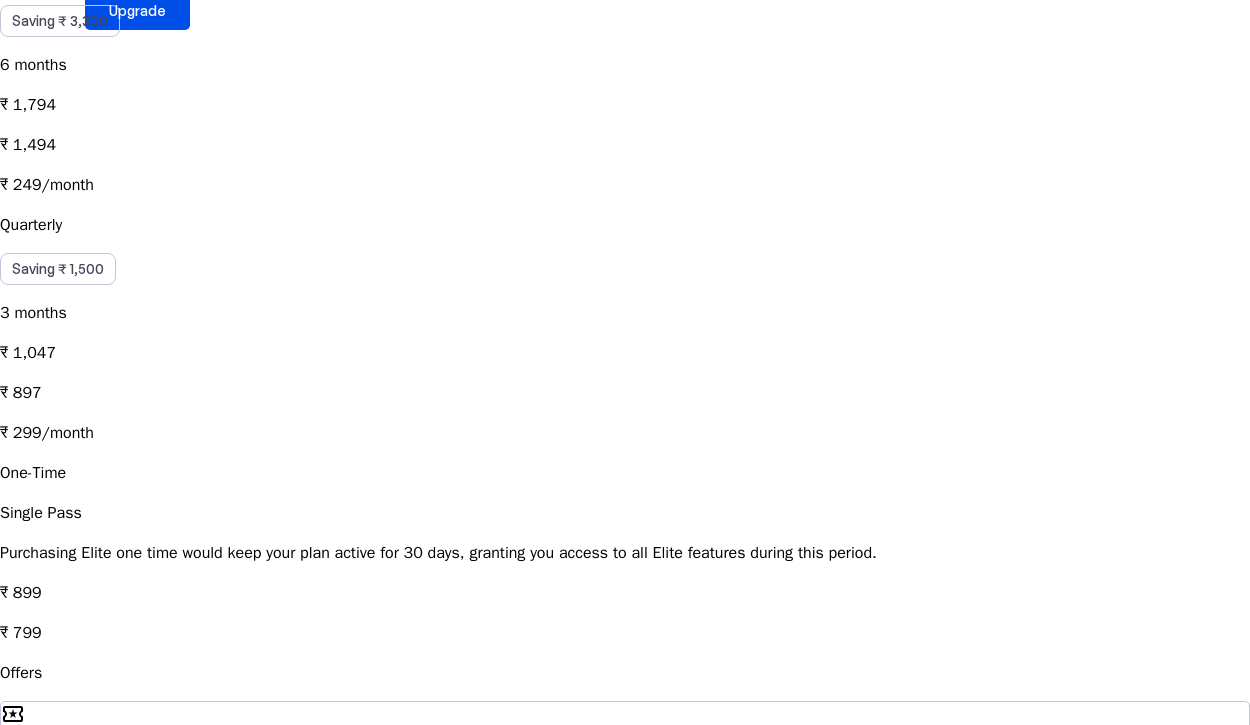 scroll, scrollTop: 607, scrollLeft: 0, axis: vertical 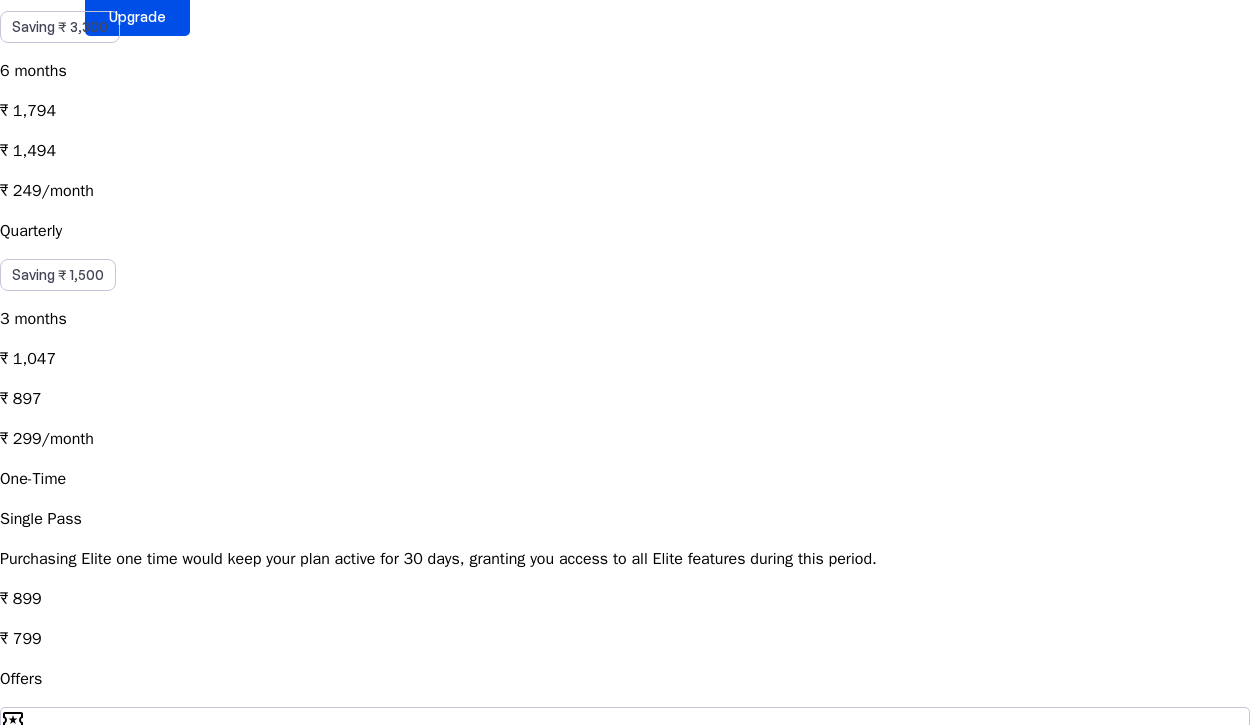 click on "Purchasing Elite one time would keep your plan active for 30 days, granting you access to all Elite features during this period." at bounding box center (625, 559) 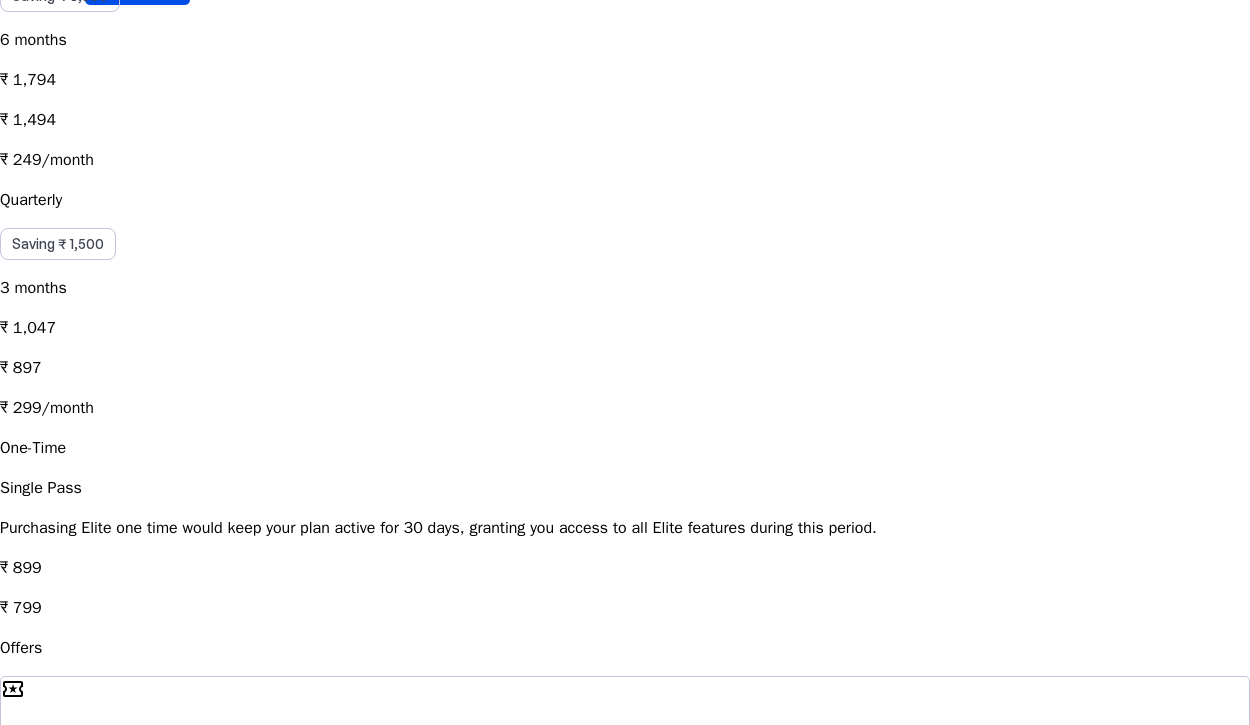 scroll, scrollTop: 649, scrollLeft: 0, axis: vertical 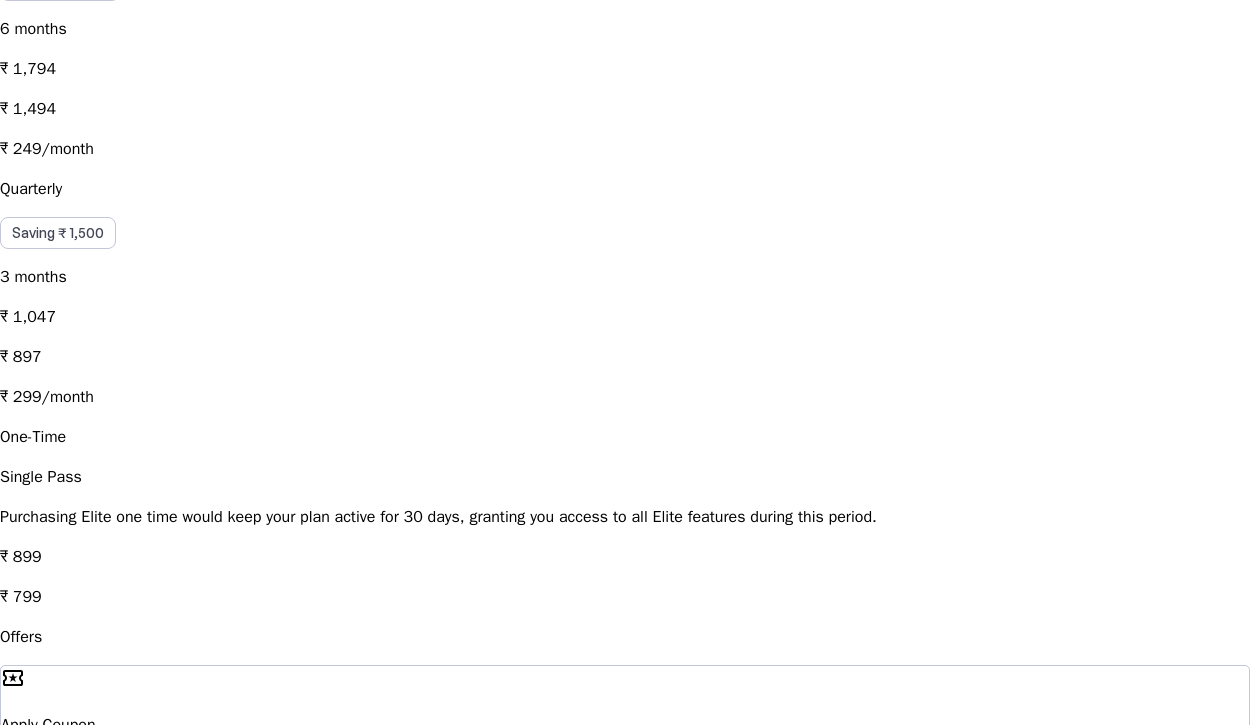 click on "local_activity Apply Coupon chevron_right" at bounding box center [625, 725] 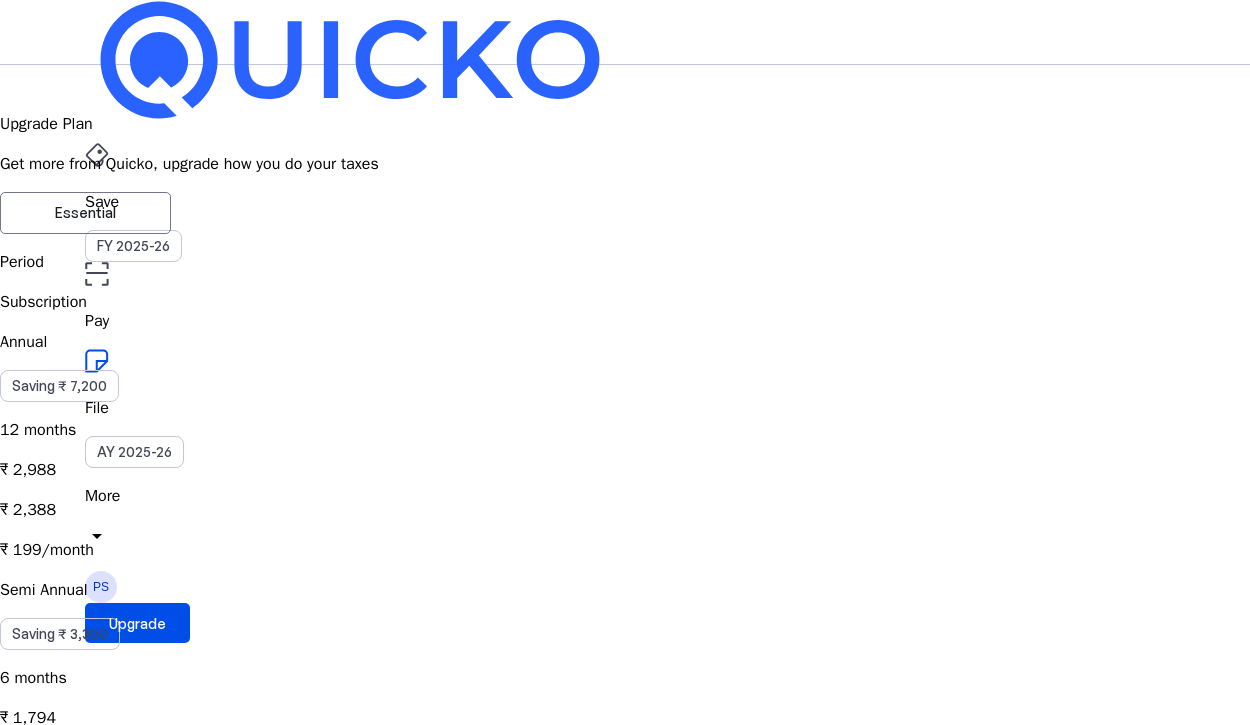 click on "Apply" at bounding box center (232, 2523) 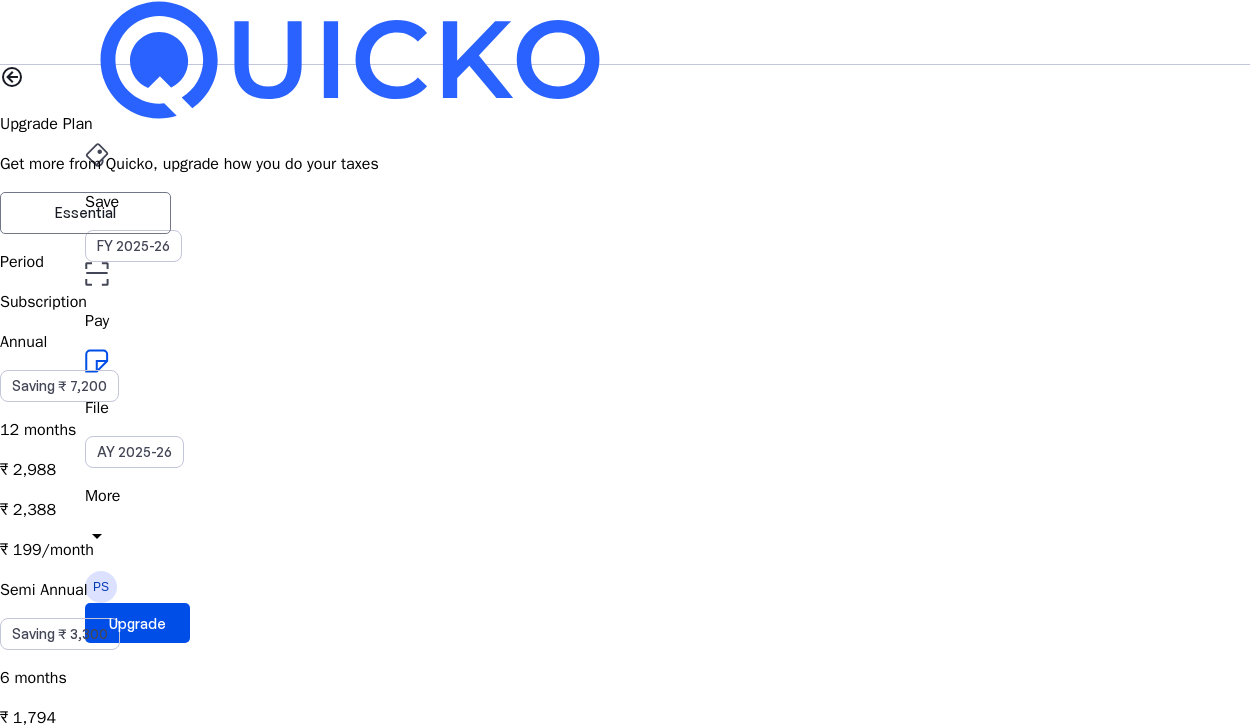 click on "cancel" at bounding box center [12, 2420] 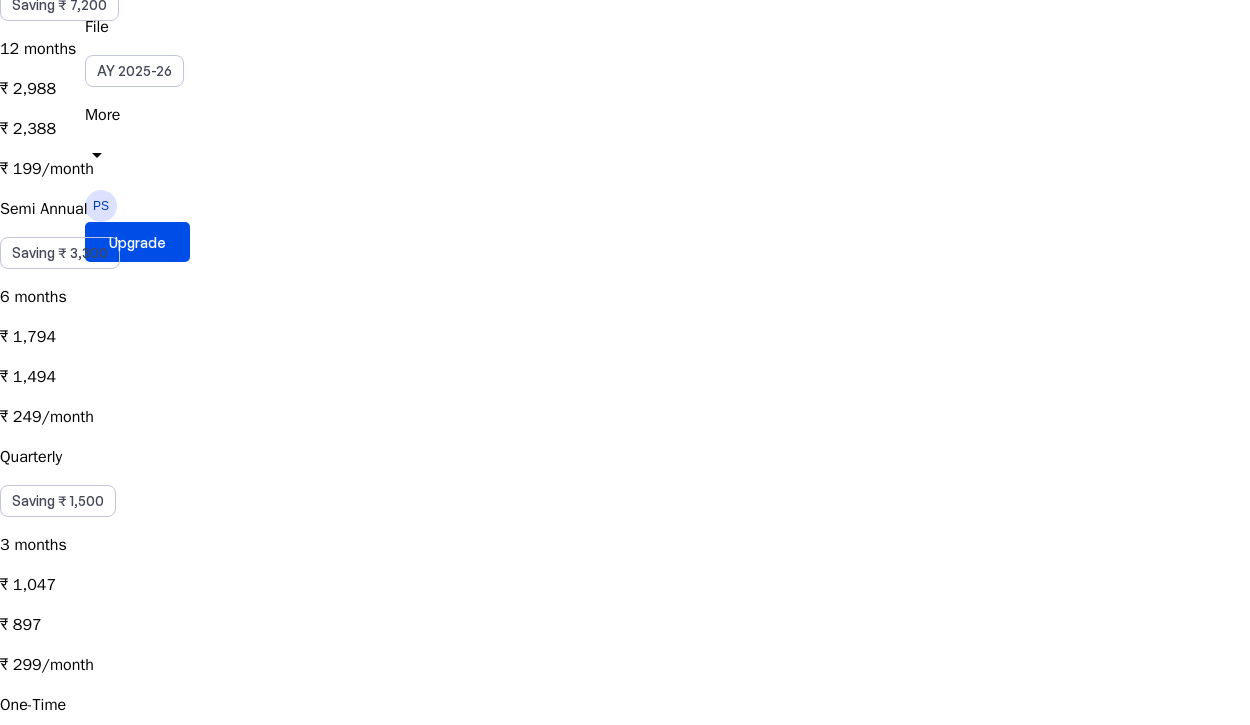 scroll, scrollTop: 313, scrollLeft: 0, axis: vertical 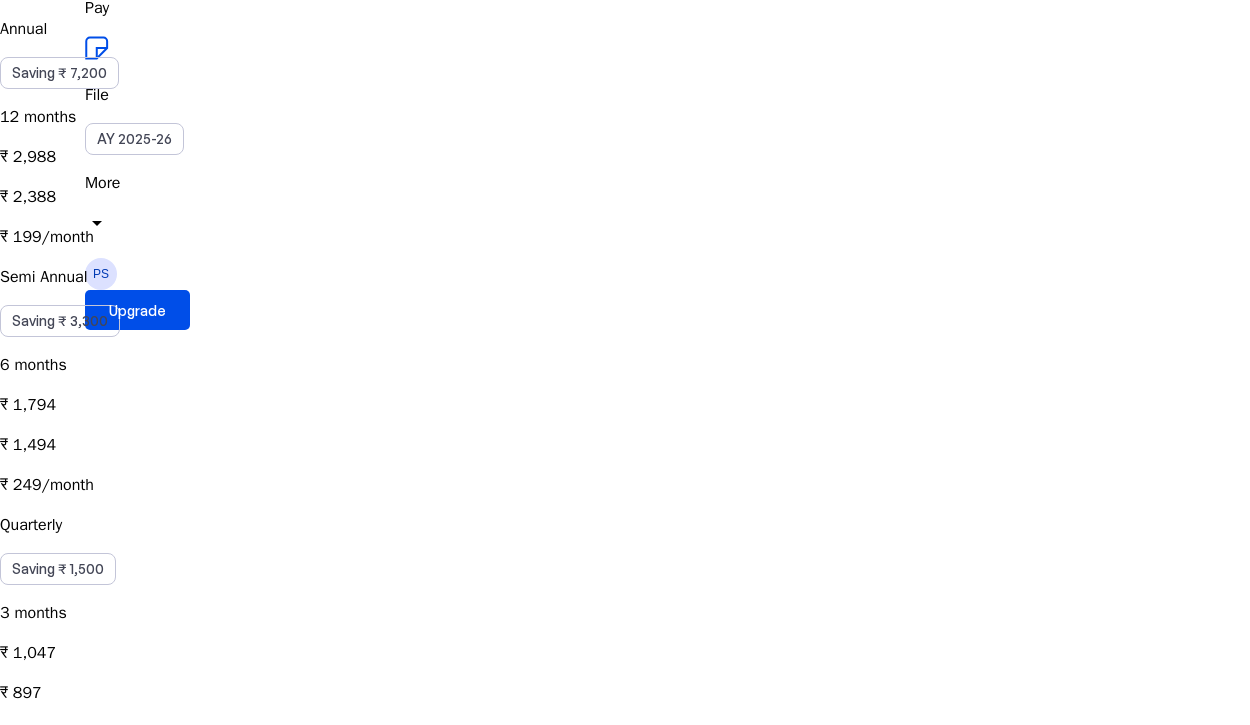 click on "Single Pass Purchasing Elite one time would keep your plan active for 30 days, granting you access to all Elite features during this period." at bounding box center (625, 833) 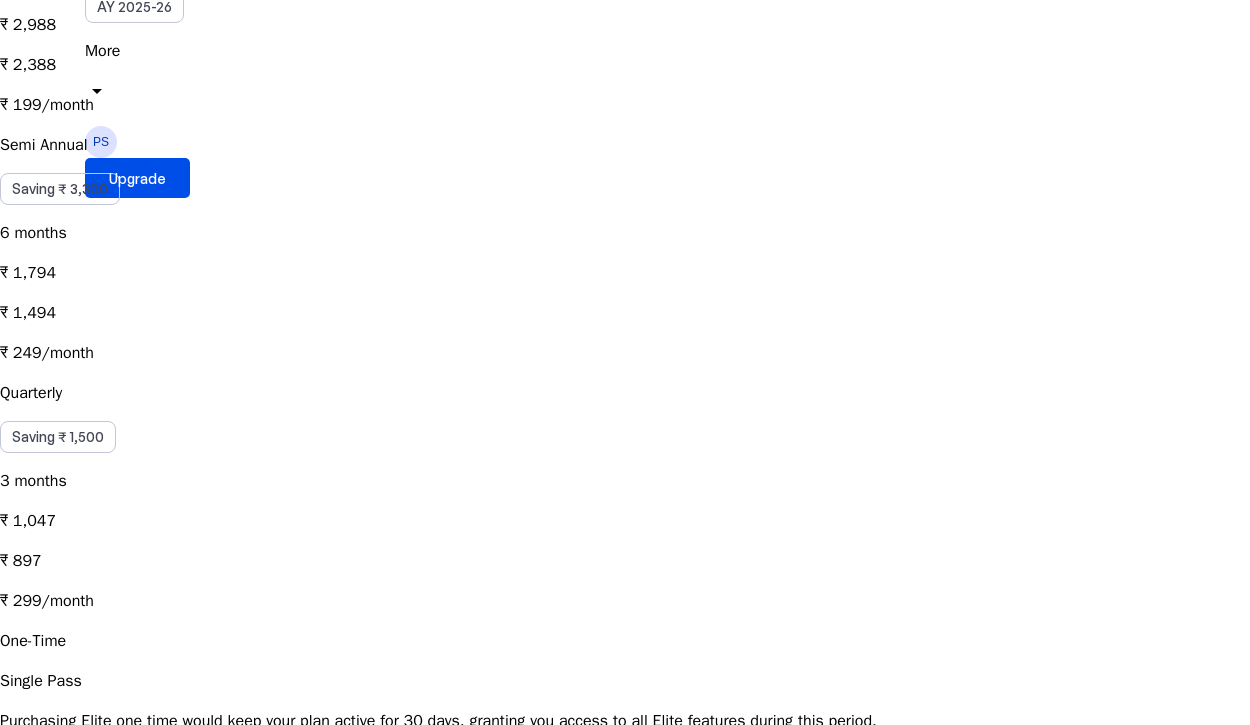 scroll, scrollTop: 472, scrollLeft: 0, axis: vertical 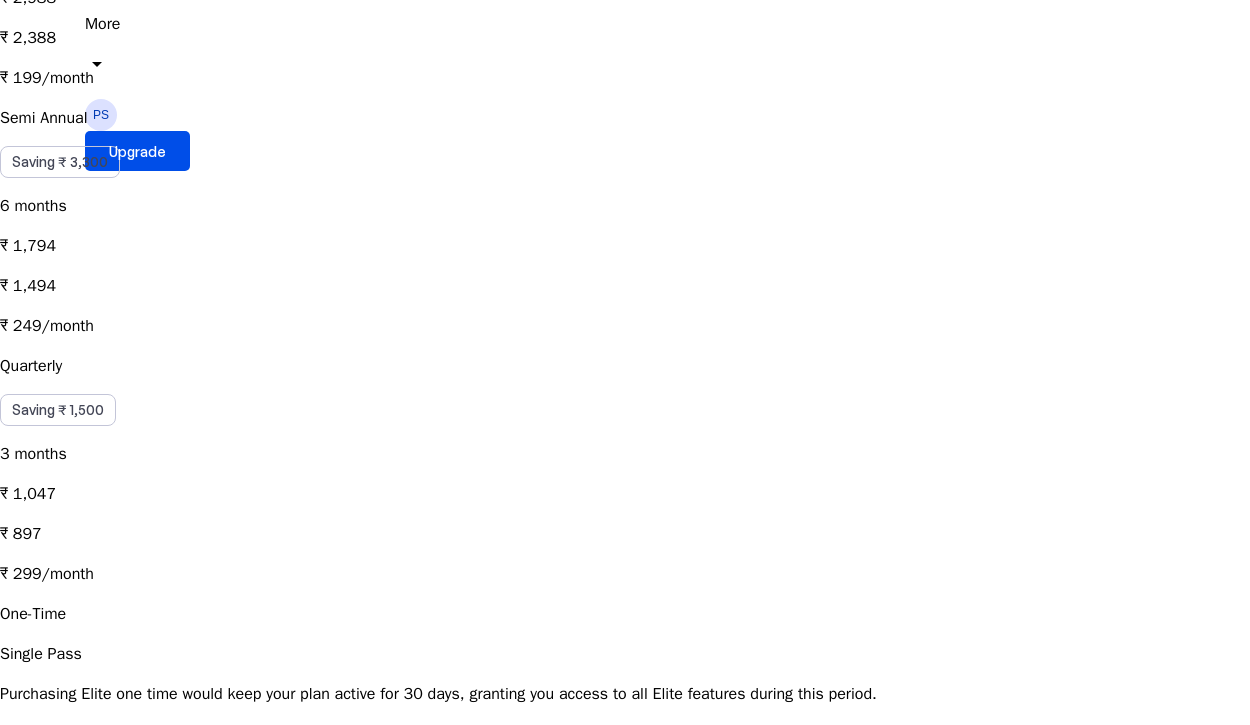 click on "local_activity Apply Coupon chevron_right" at bounding box center (625, 902) 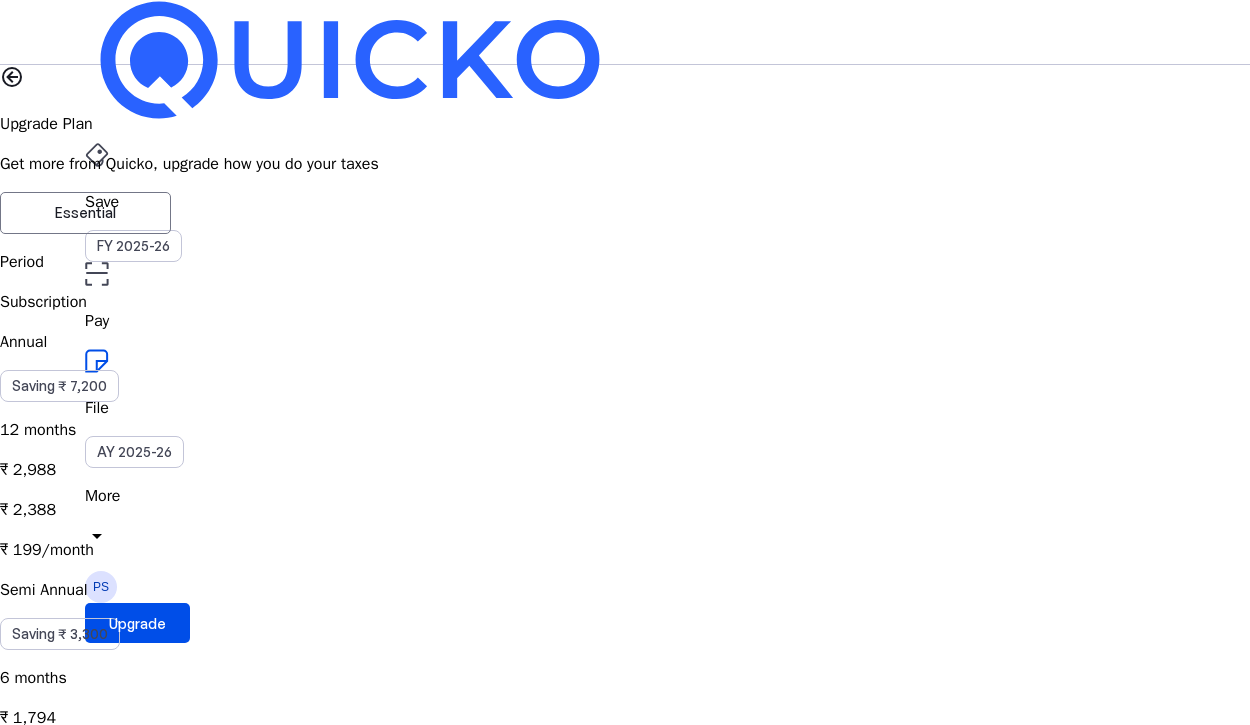 click on "Coupon Code" at bounding box center (73, 2524) 